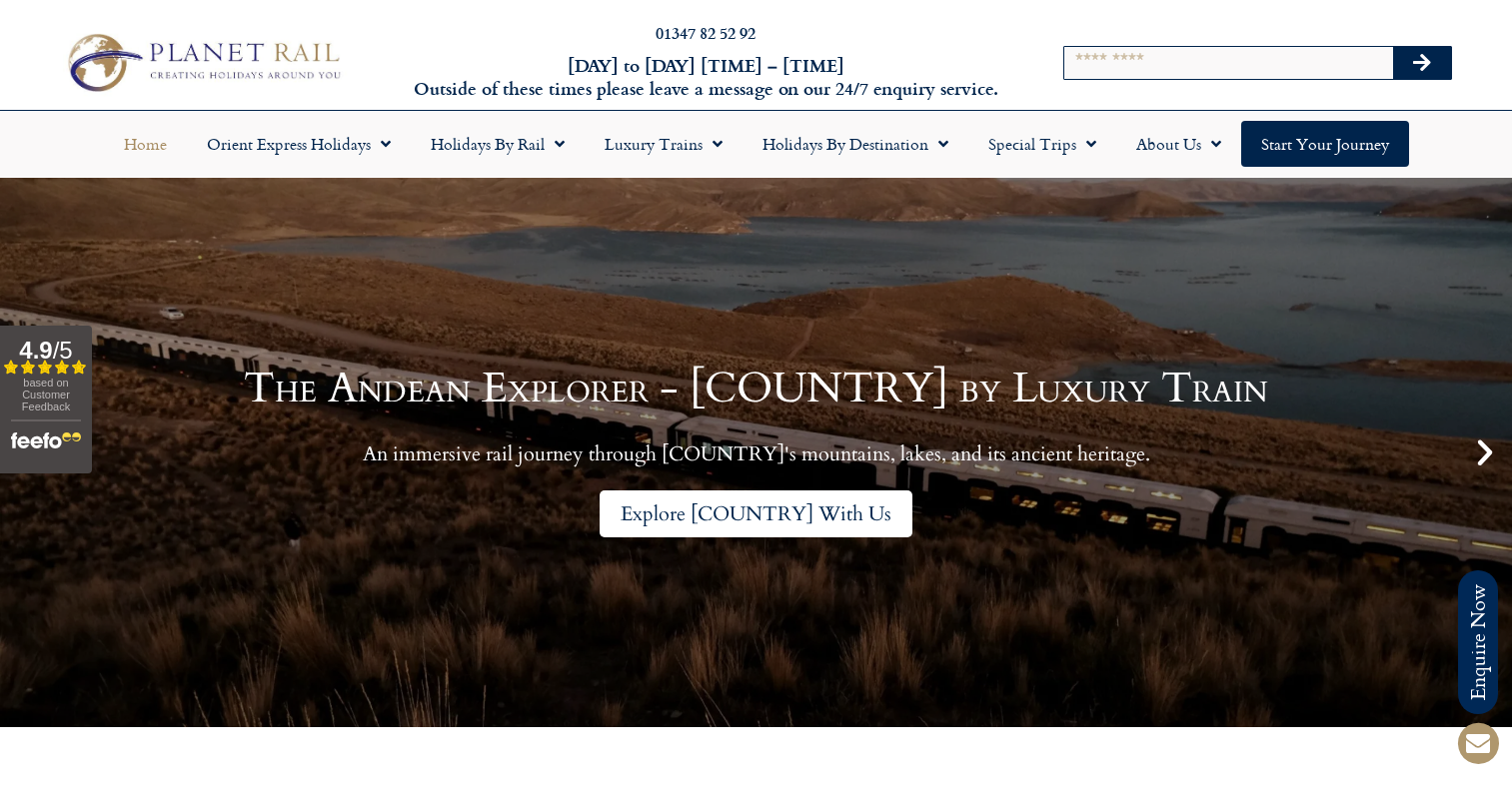 scroll, scrollTop: 0, scrollLeft: 0, axis: both 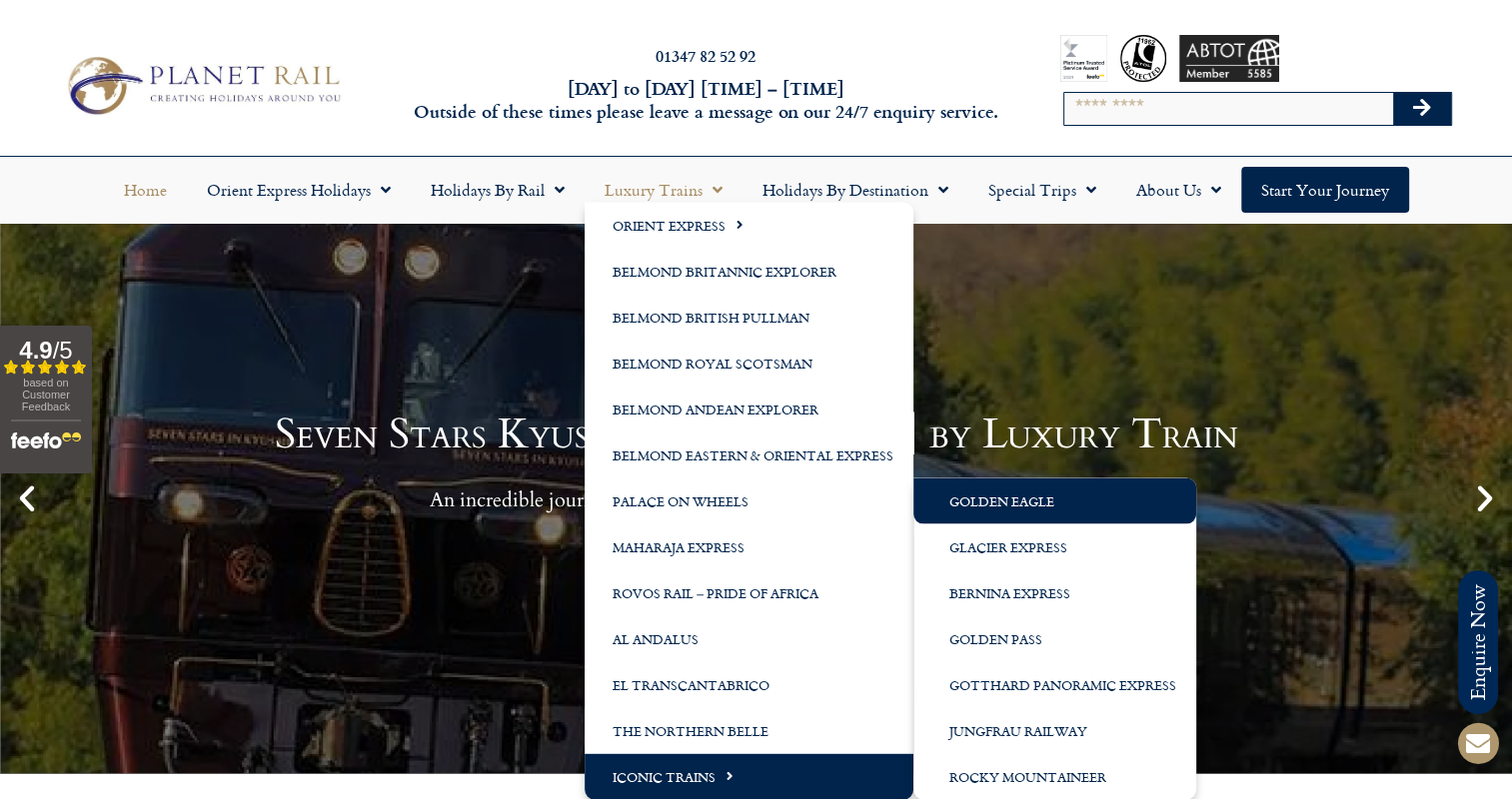 click on "Golden Eagle" 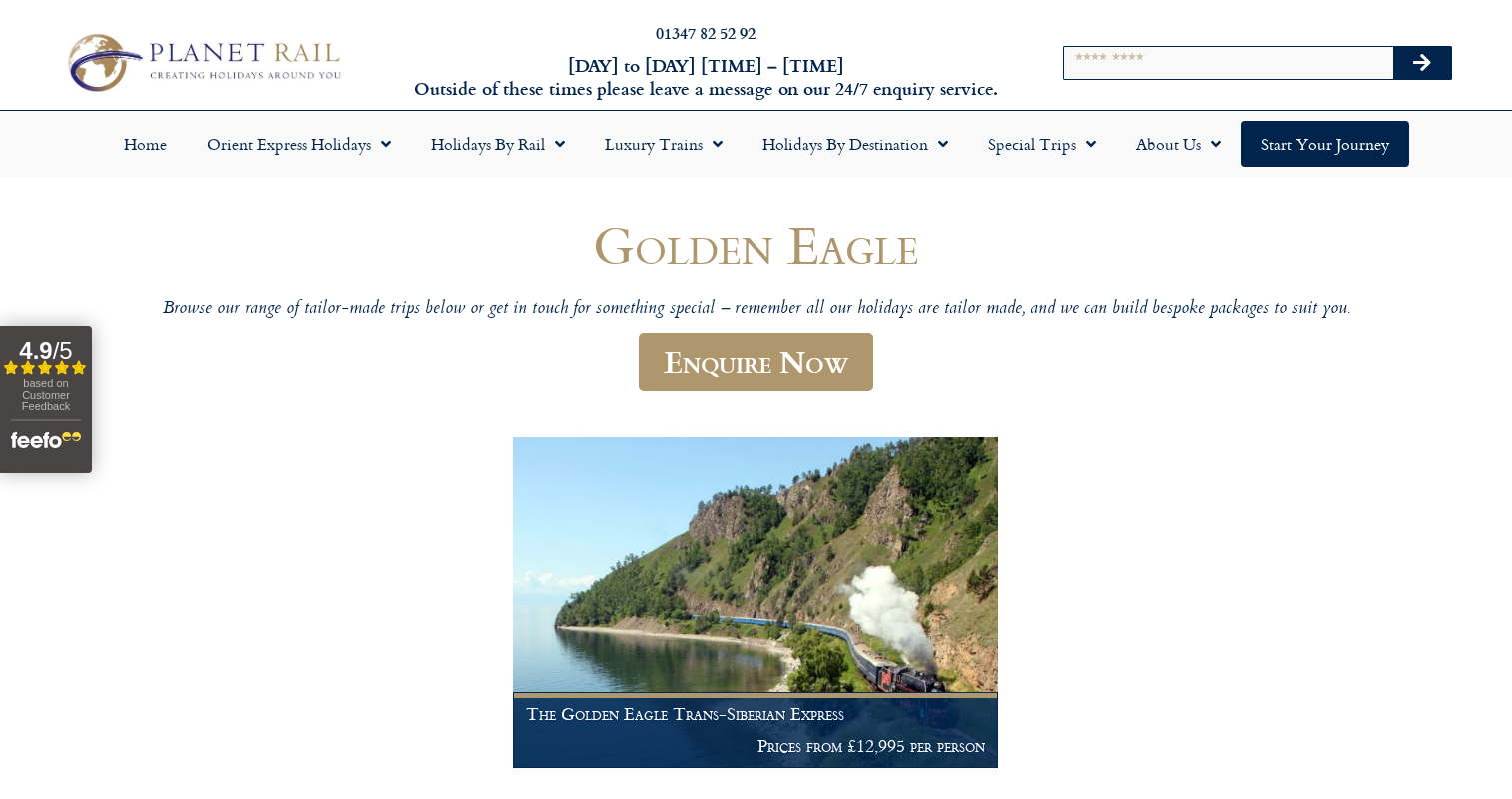 scroll, scrollTop: 0, scrollLeft: 0, axis: both 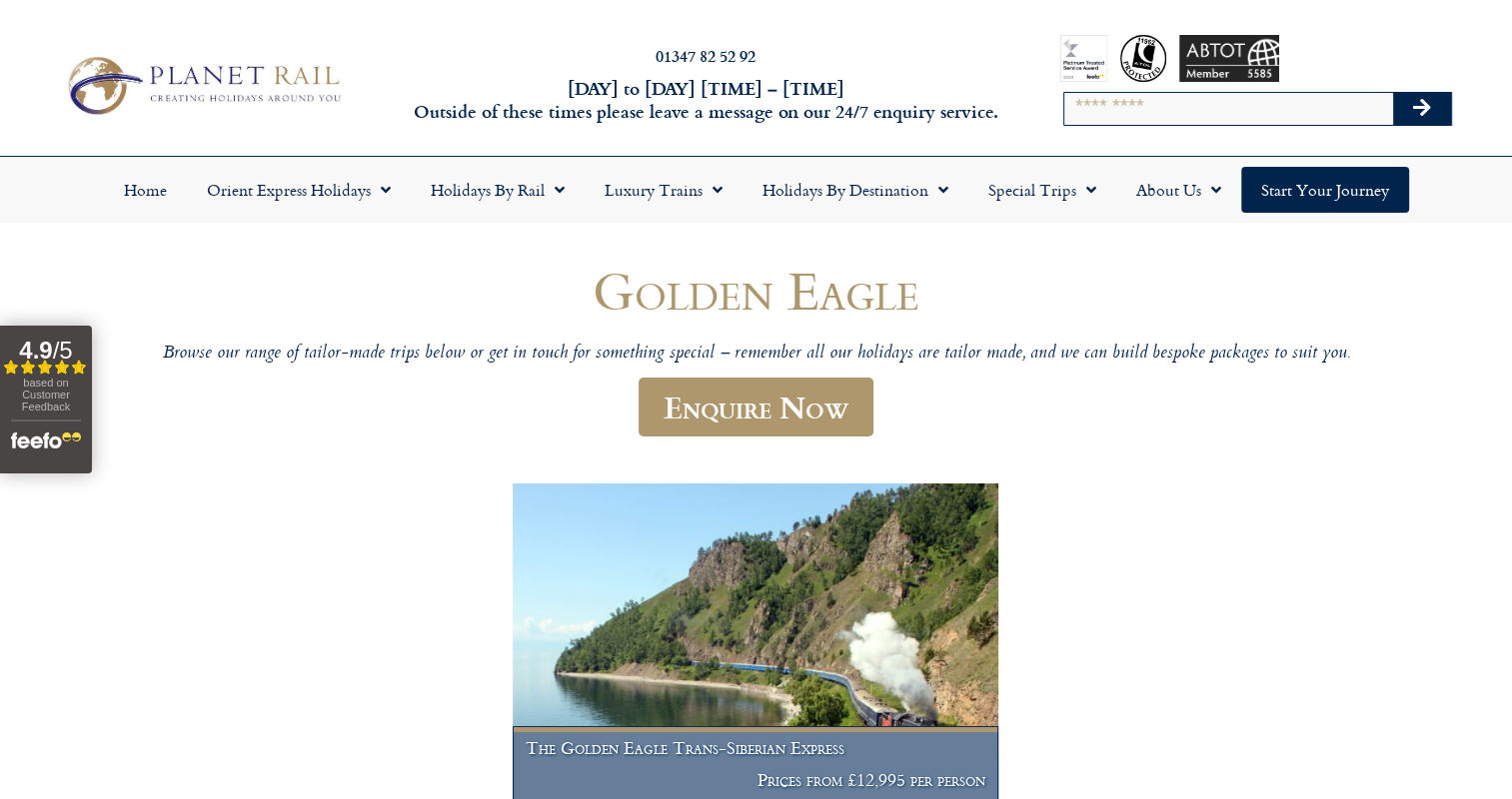 click at bounding box center [756, 648] 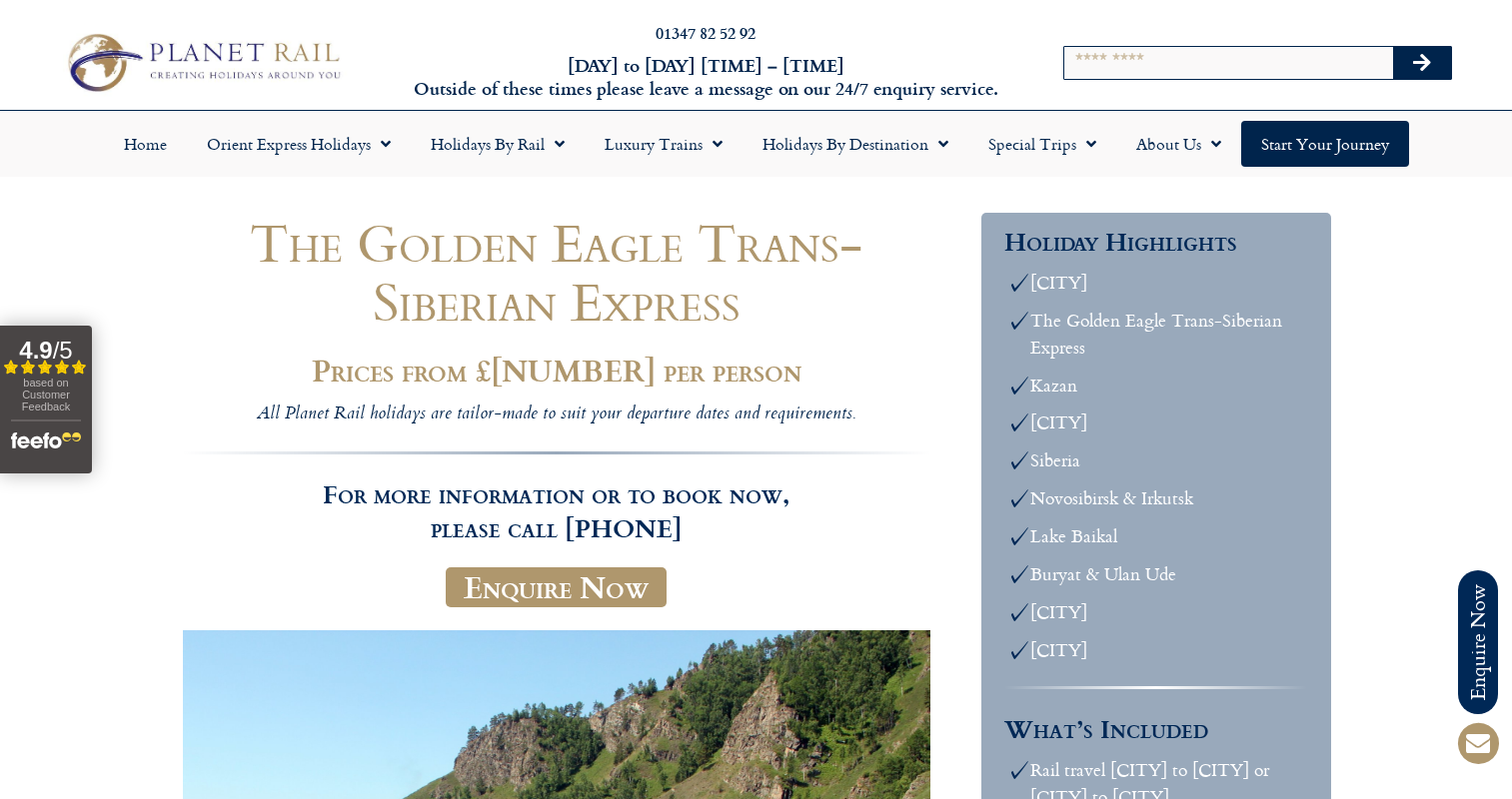 scroll, scrollTop: 0, scrollLeft: 0, axis: both 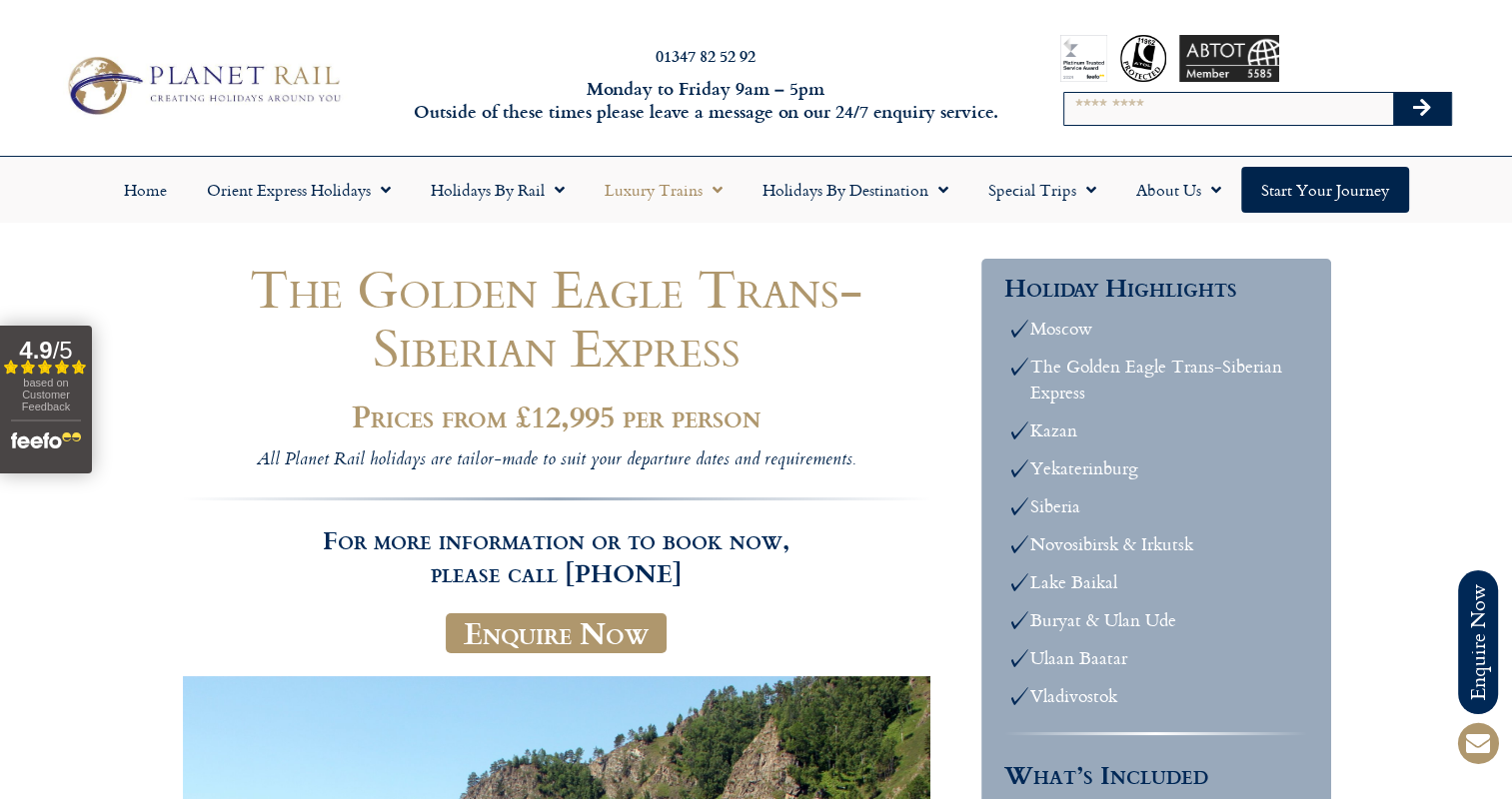 click on "Luxury Trains" 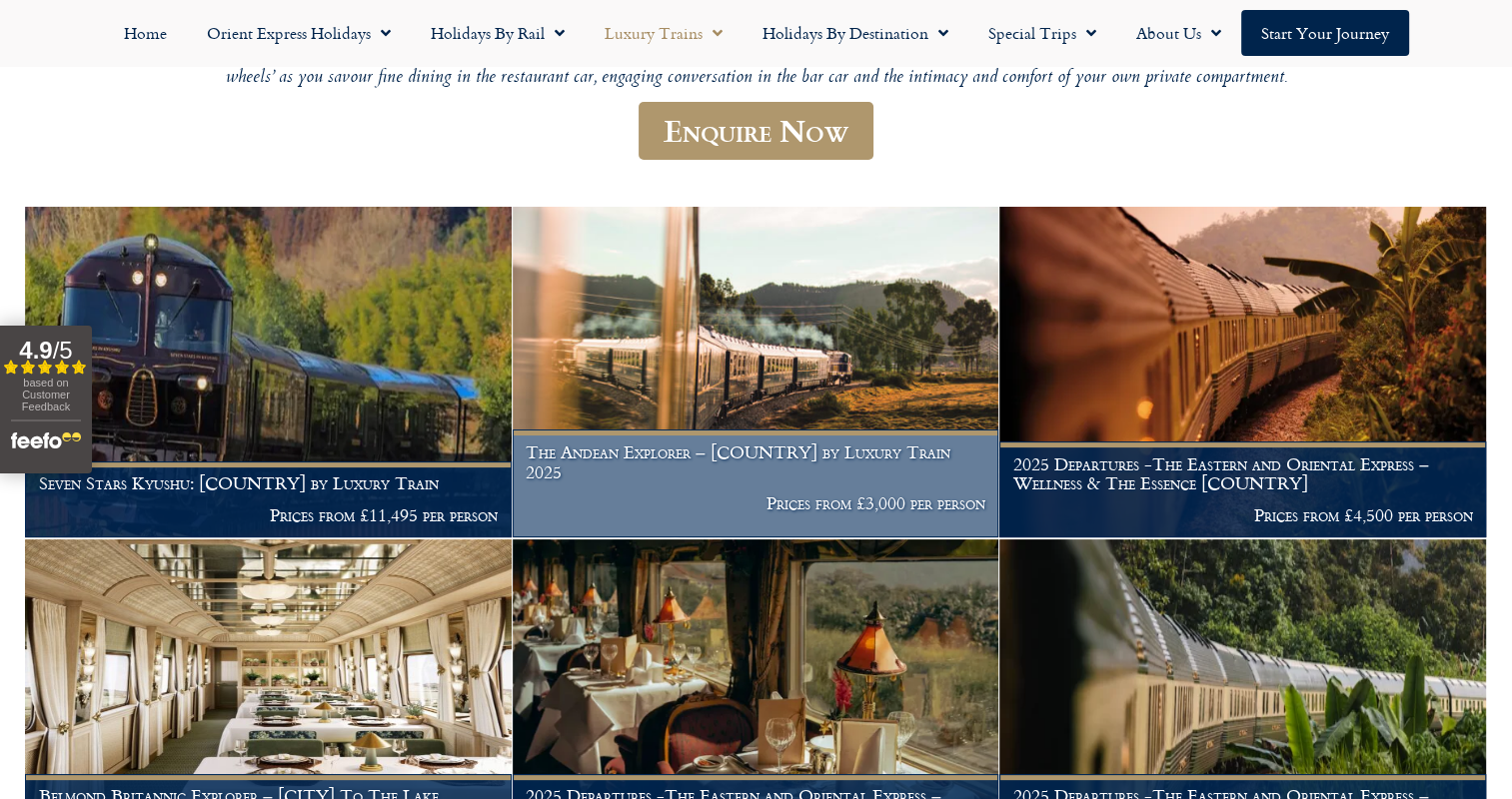 scroll, scrollTop: 0, scrollLeft: 0, axis: both 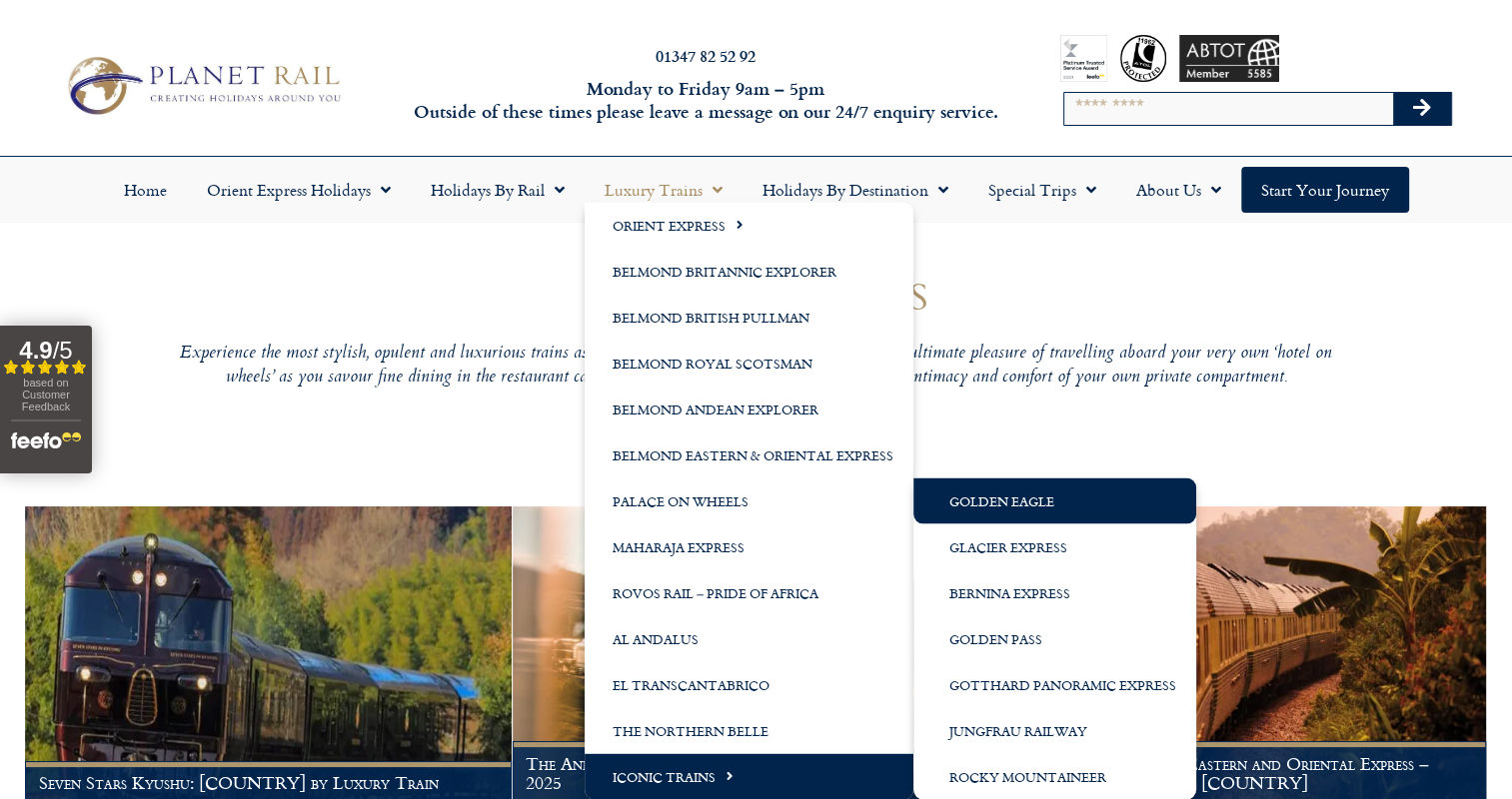 click on "Golden Eagle" 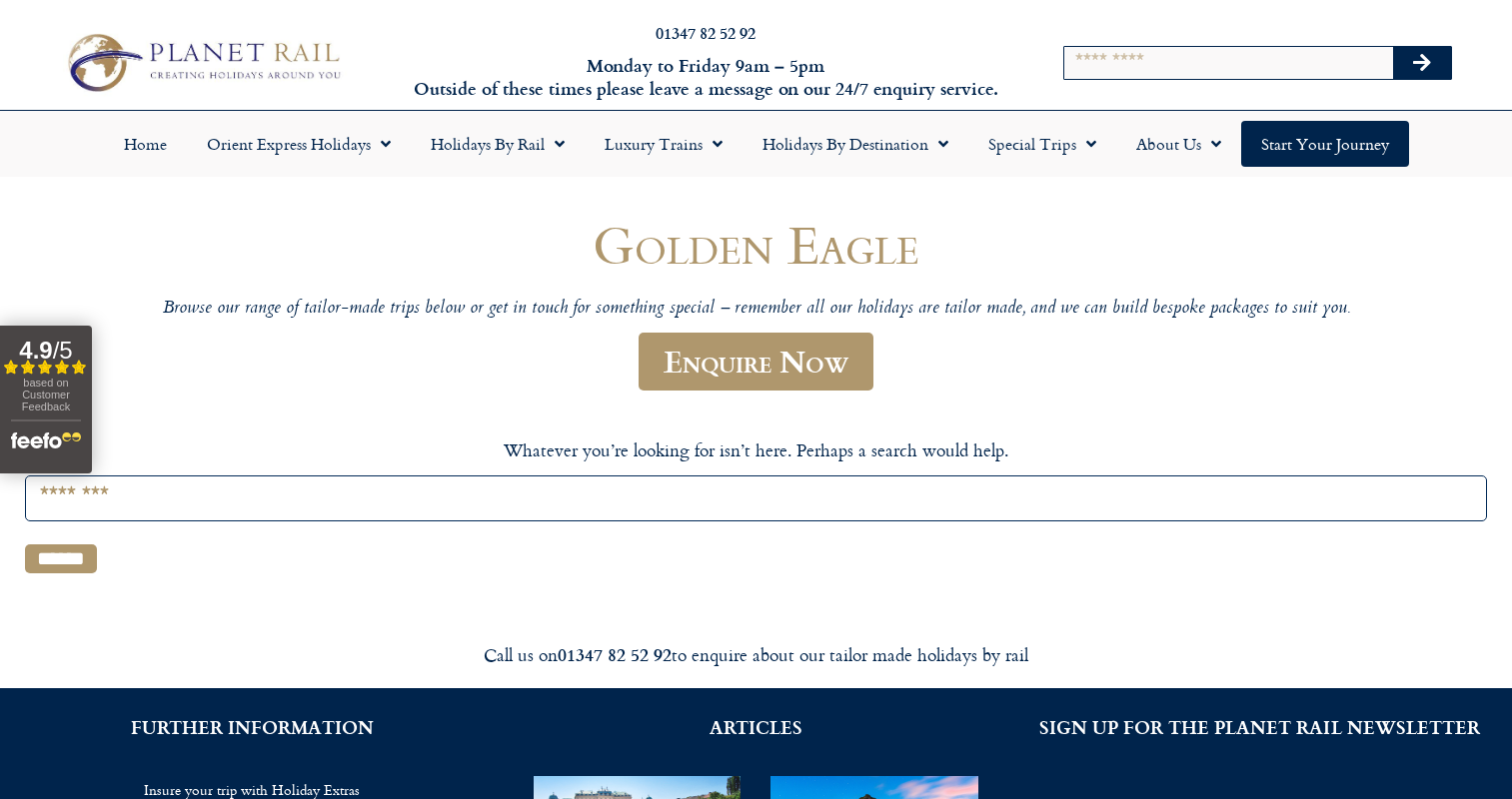 scroll, scrollTop: 0, scrollLeft: 0, axis: both 